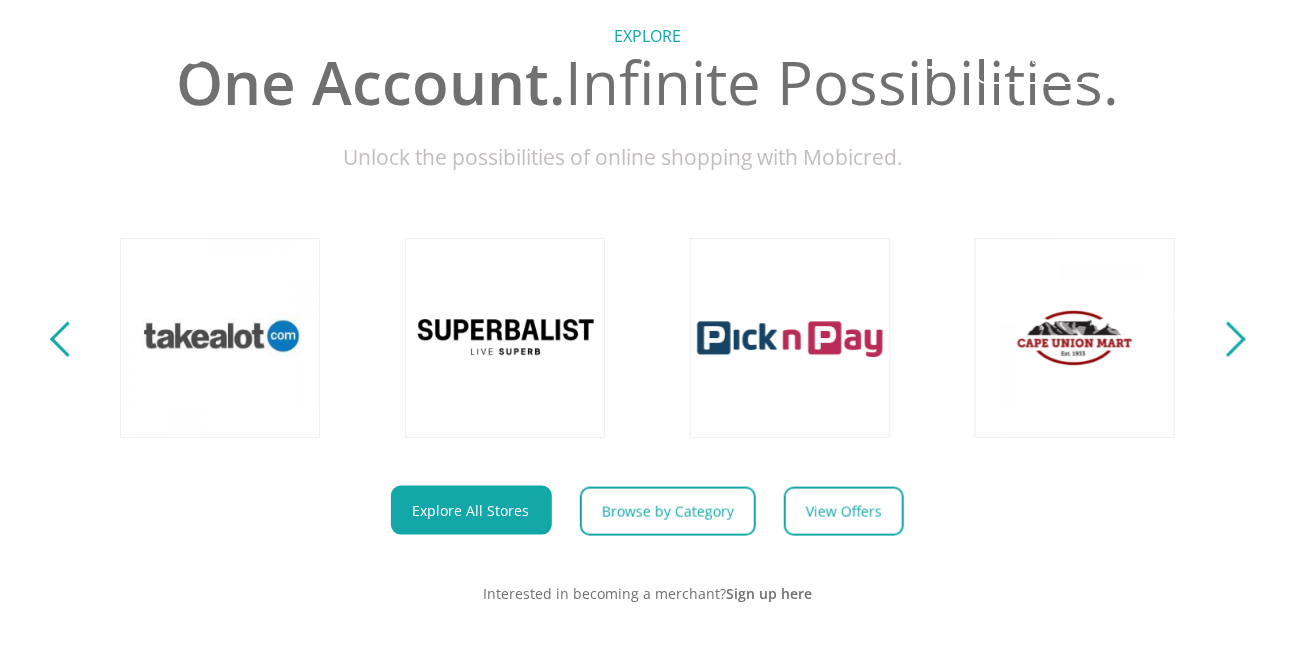 scroll, scrollTop: 727, scrollLeft: 0, axis: vertical 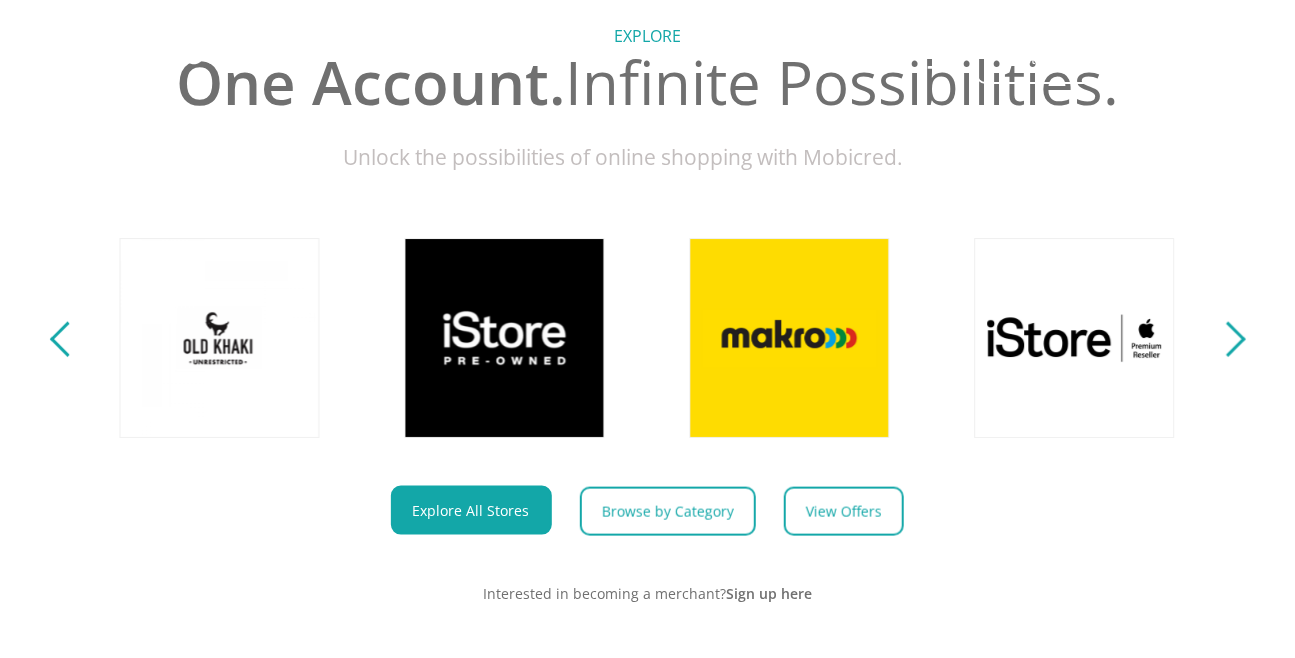 click at bounding box center (1227, 339) 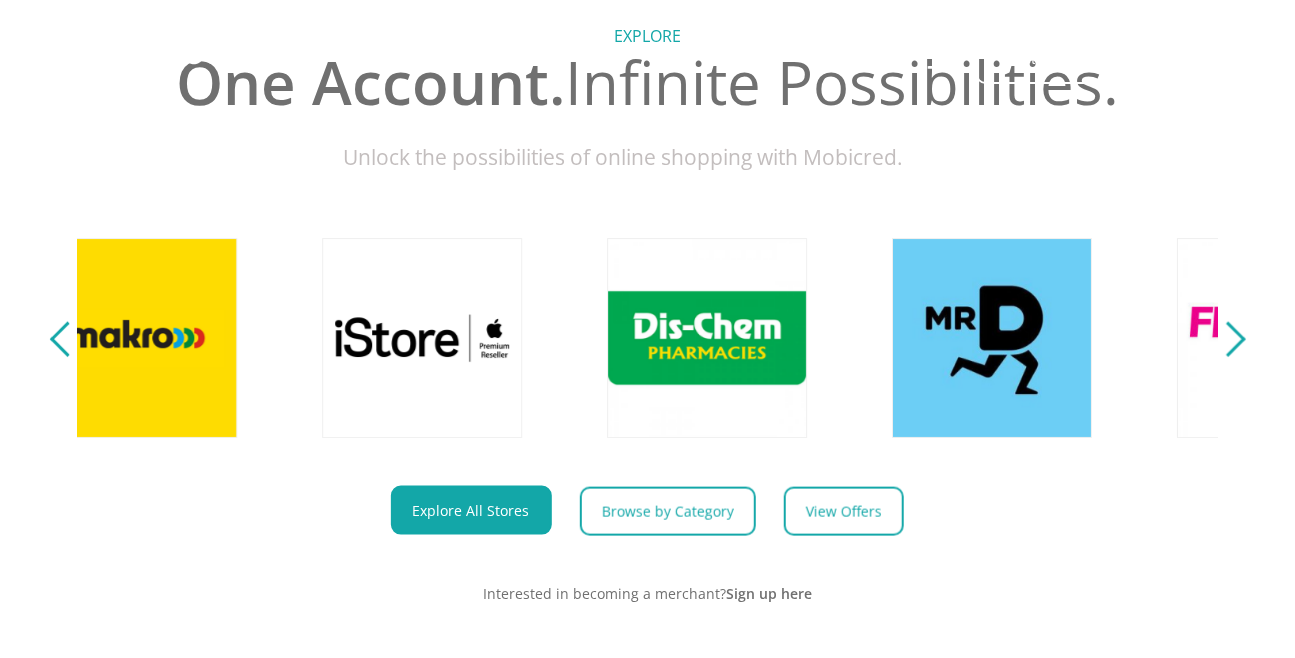 scroll, scrollTop: 0, scrollLeft: 2565, axis: horizontal 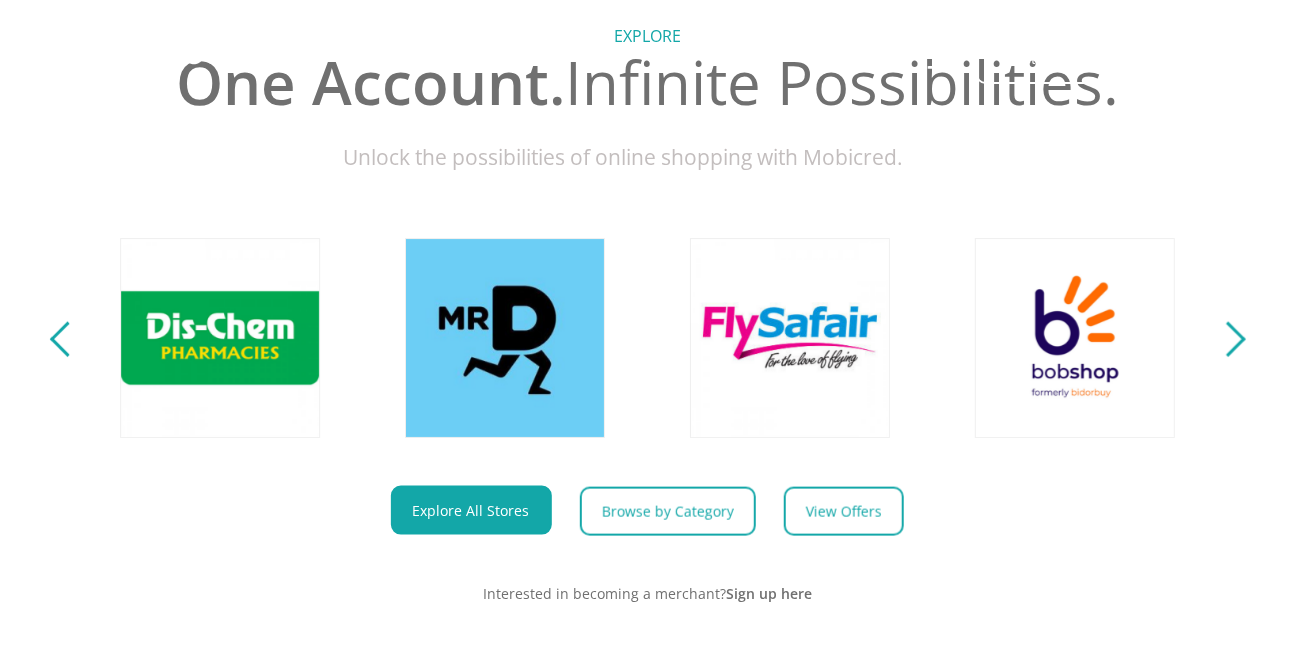 click at bounding box center [1227, 339] 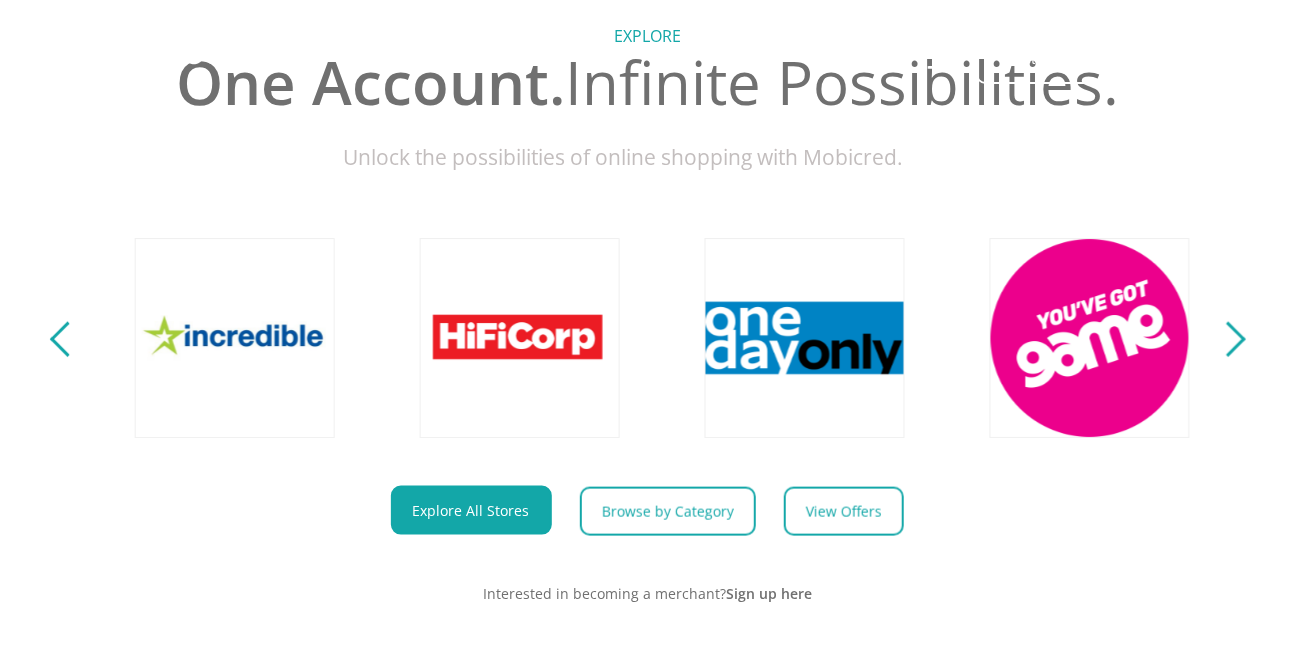 scroll, scrollTop: 0, scrollLeft: 3705, axis: horizontal 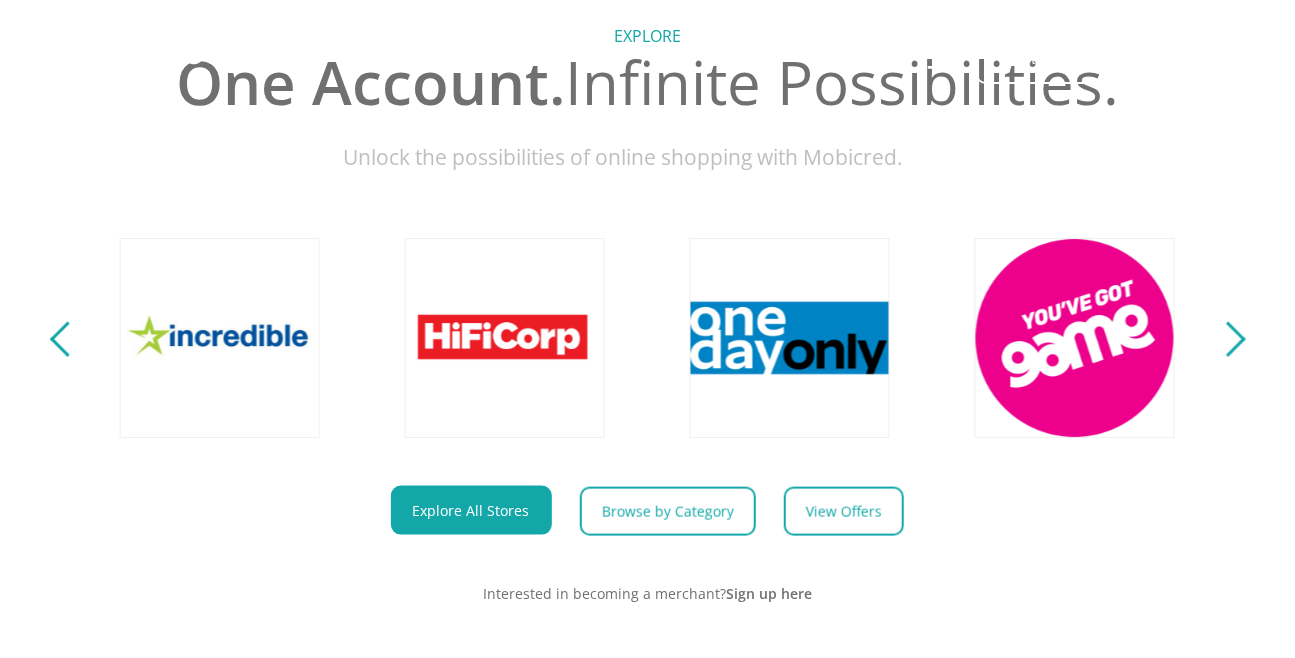 click at bounding box center (1227, 339) 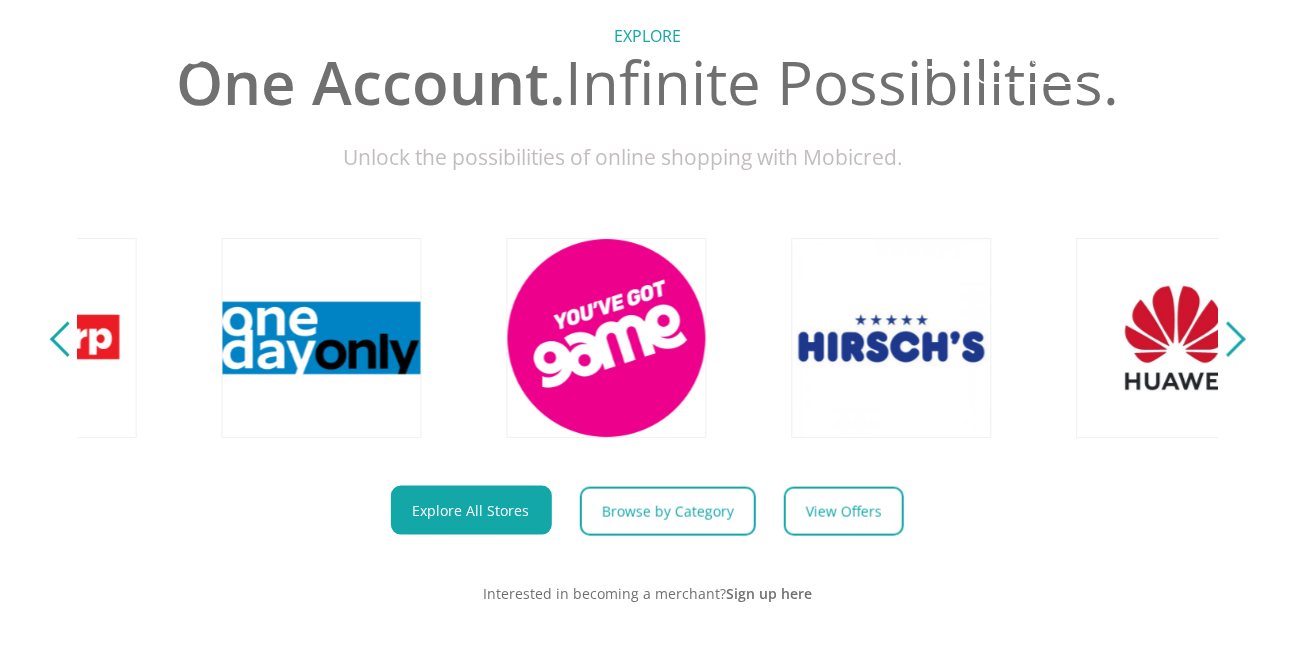 scroll, scrollTop: 0, scrollLeft: 4560, axis: horizontal 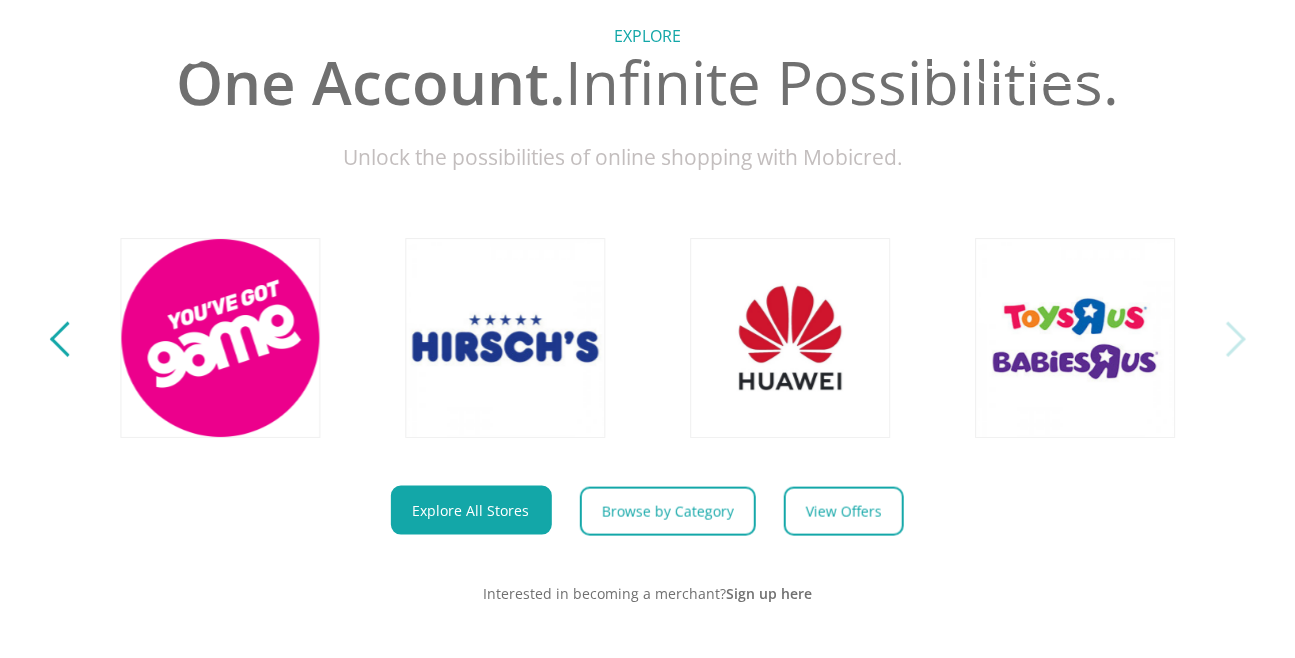 click at bounding box center [1227, 339] 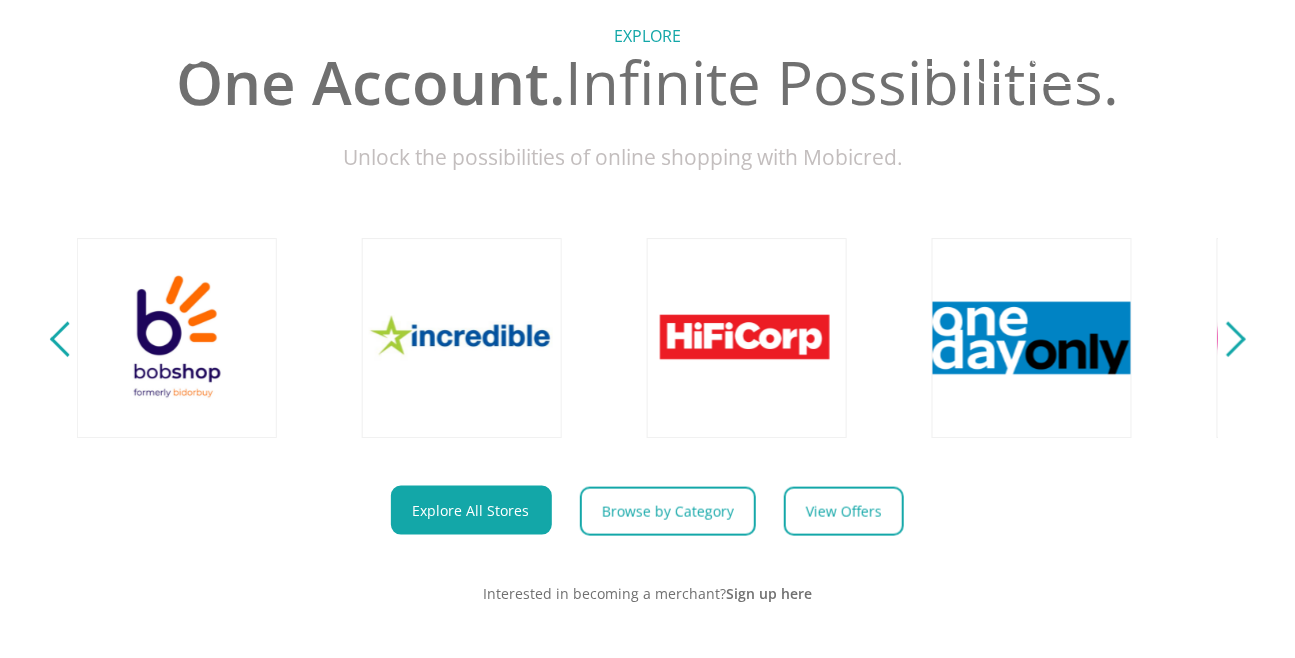 scroll, scrollTop: 0, scrollLeft: 3420, axis: horizontal 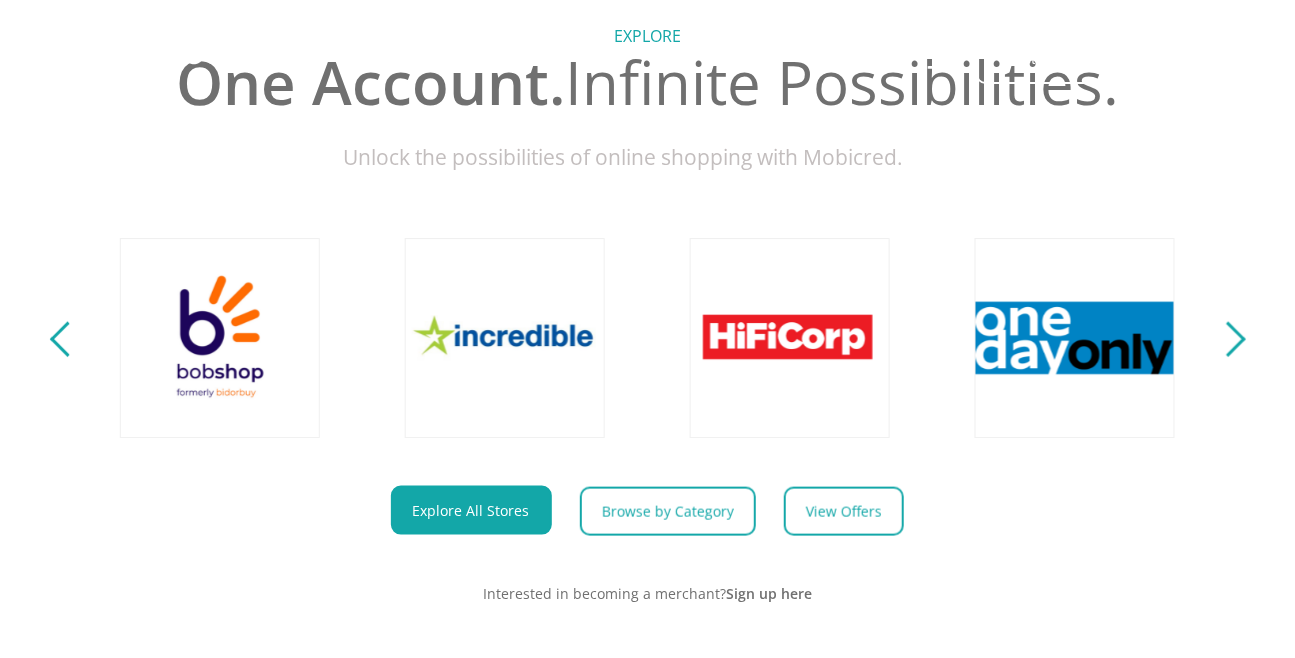 click at bounding box center [66, 339] 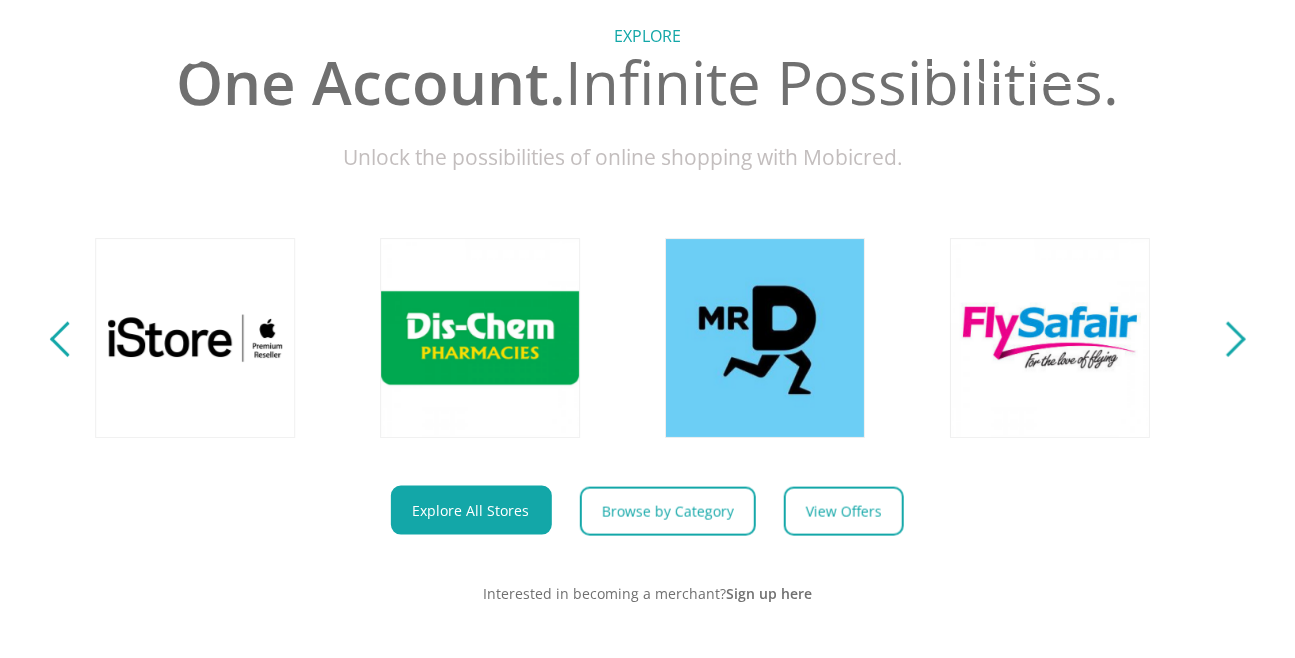 scroll, scrollTop: 0, scrollLeft: 2280, axis: horizontal 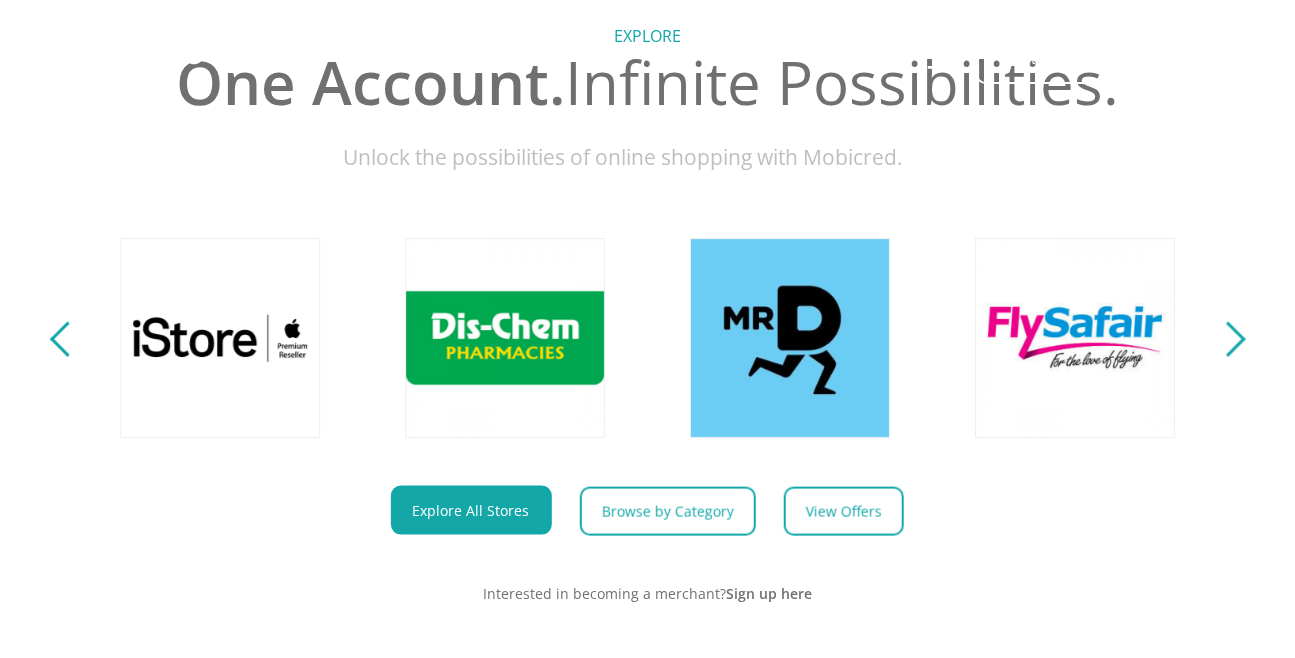 click at bounding box center (66, 339) 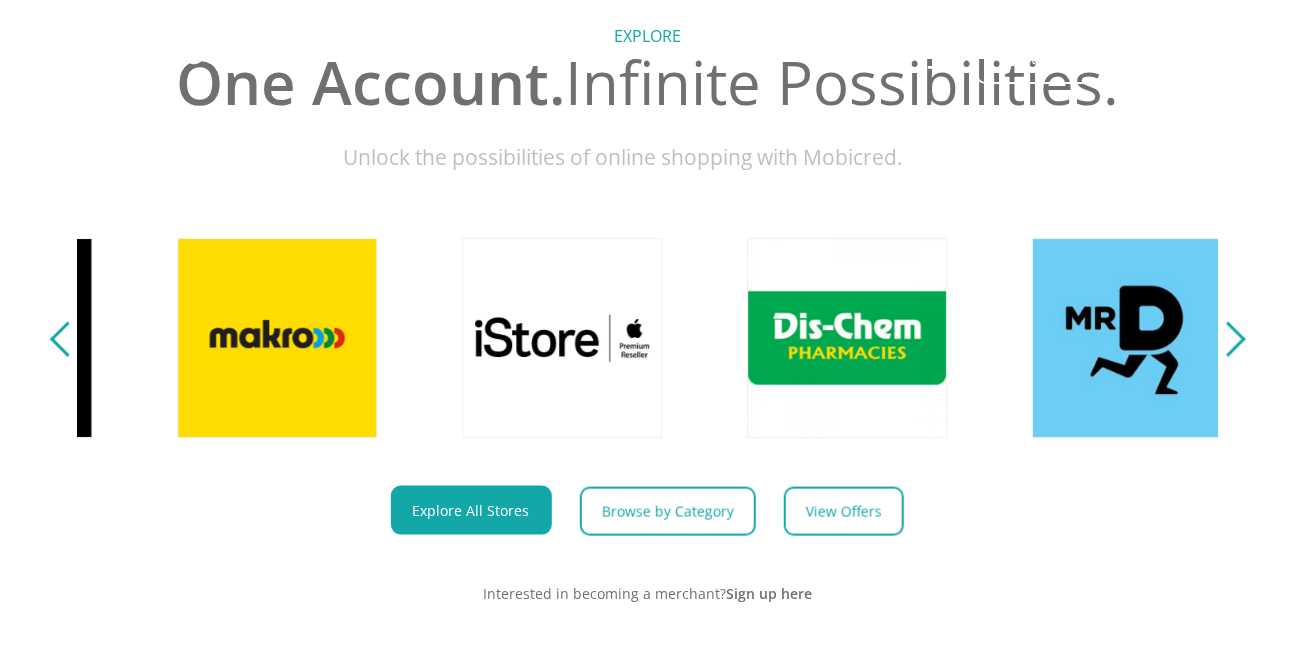 scroll, scrollTop: 0, scrollLeft: 1140, axis: horizontal 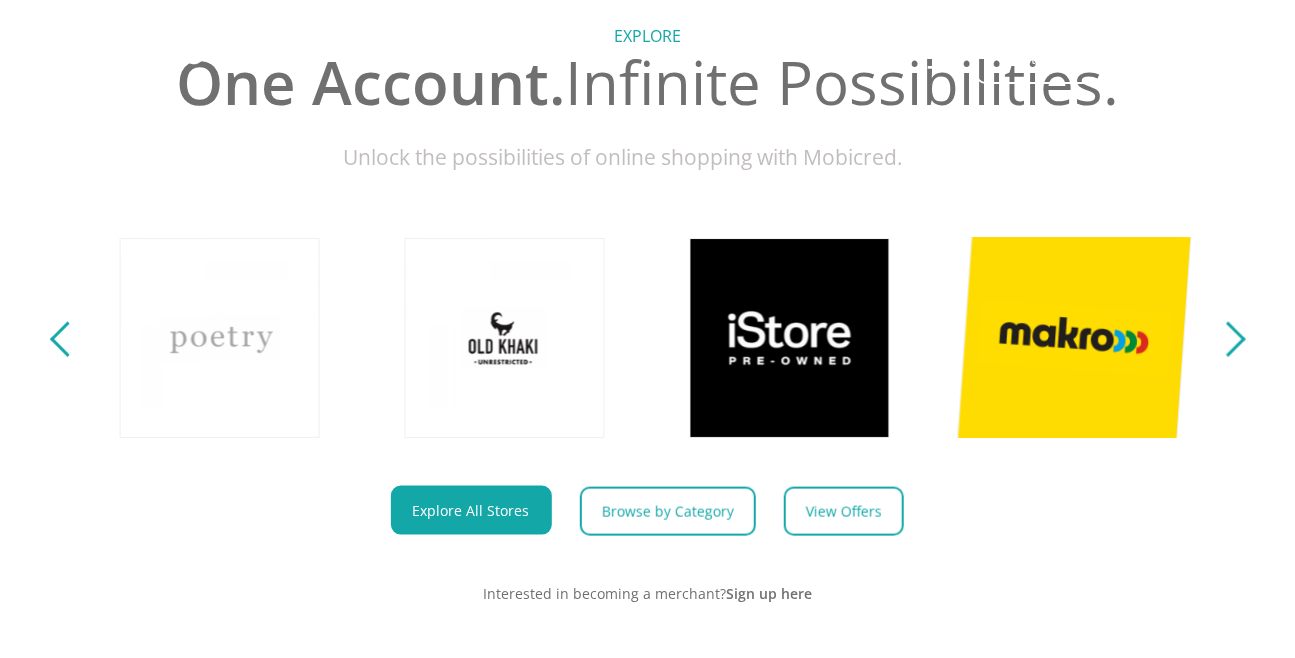 click at bounding box center [1075, 337] 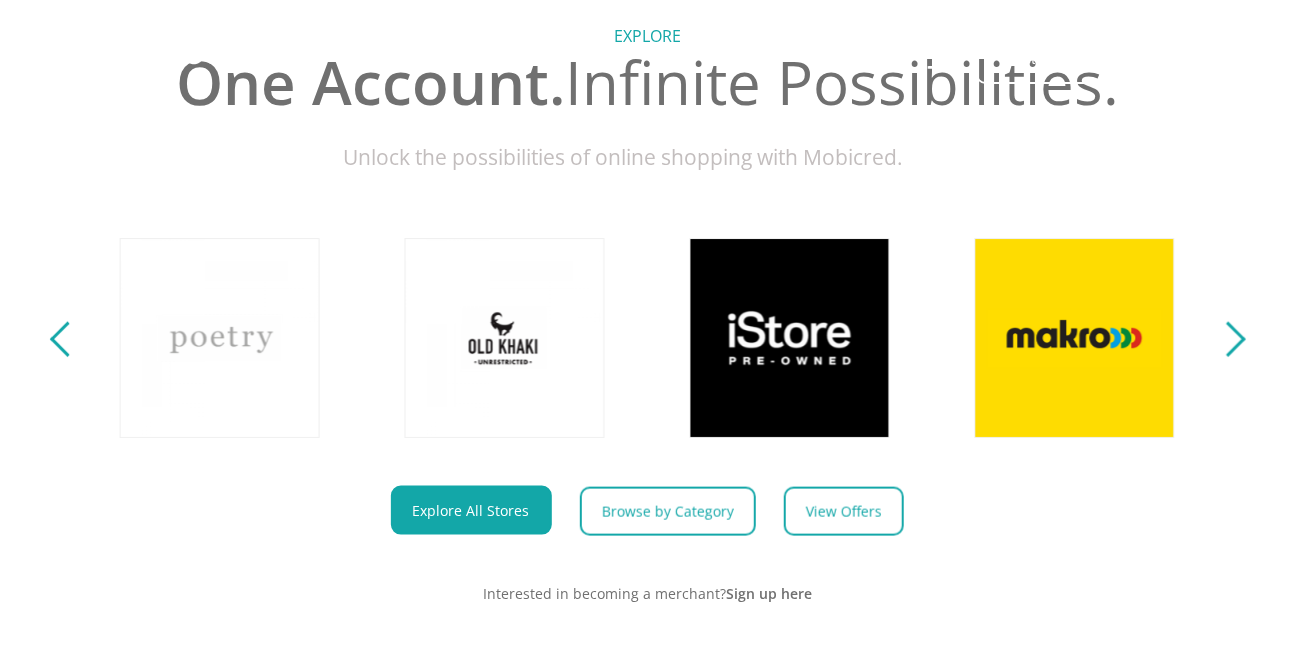 click at bounding box center [1227, 339] 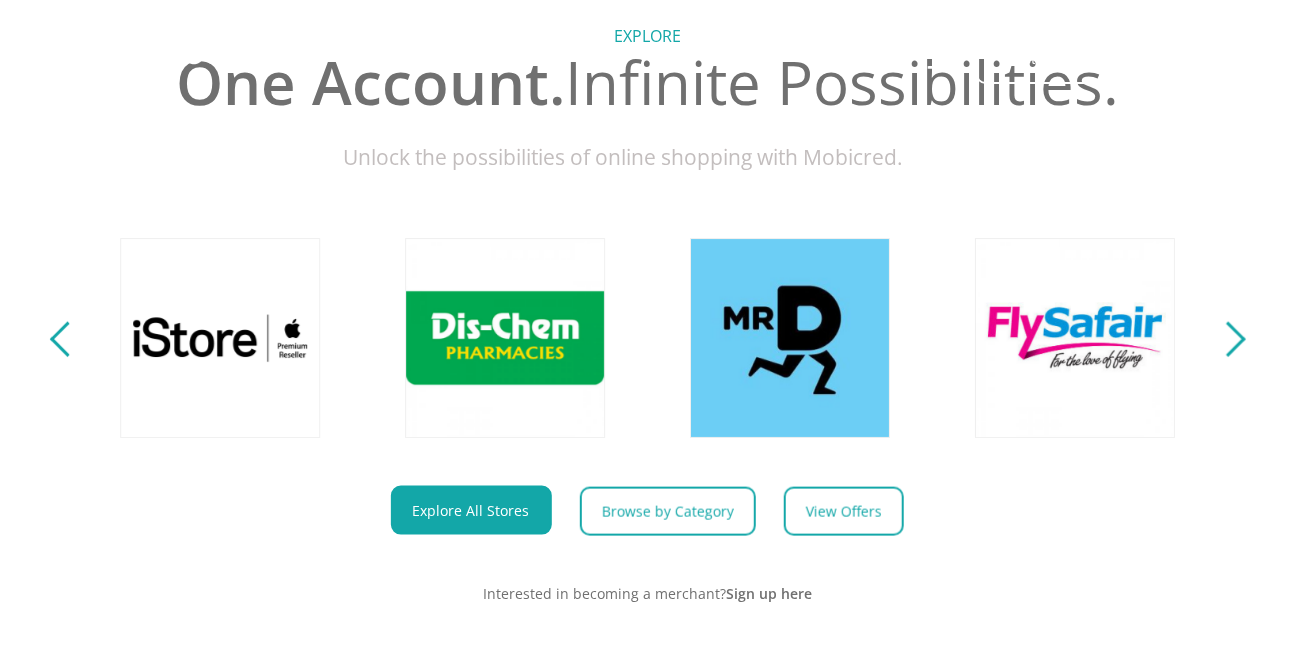click at bounding box center [1227, 339] 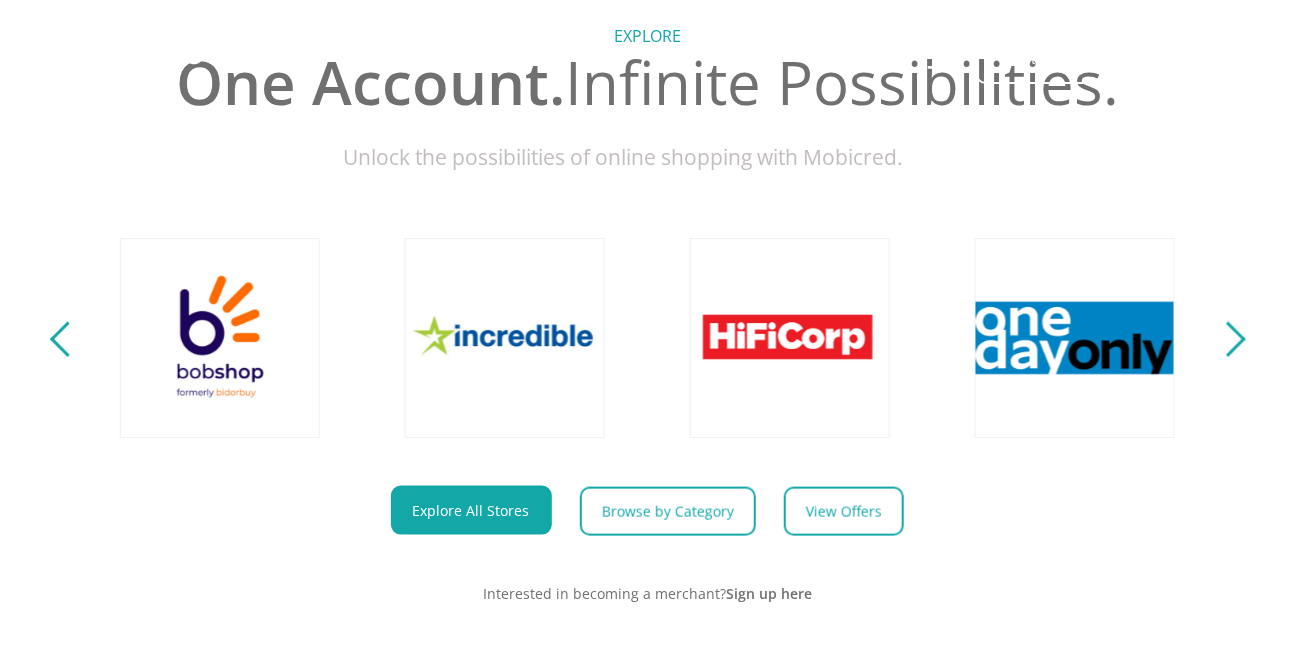 scroll, scrollTop: 0, scrollLeft: 3420, axis: horizontal 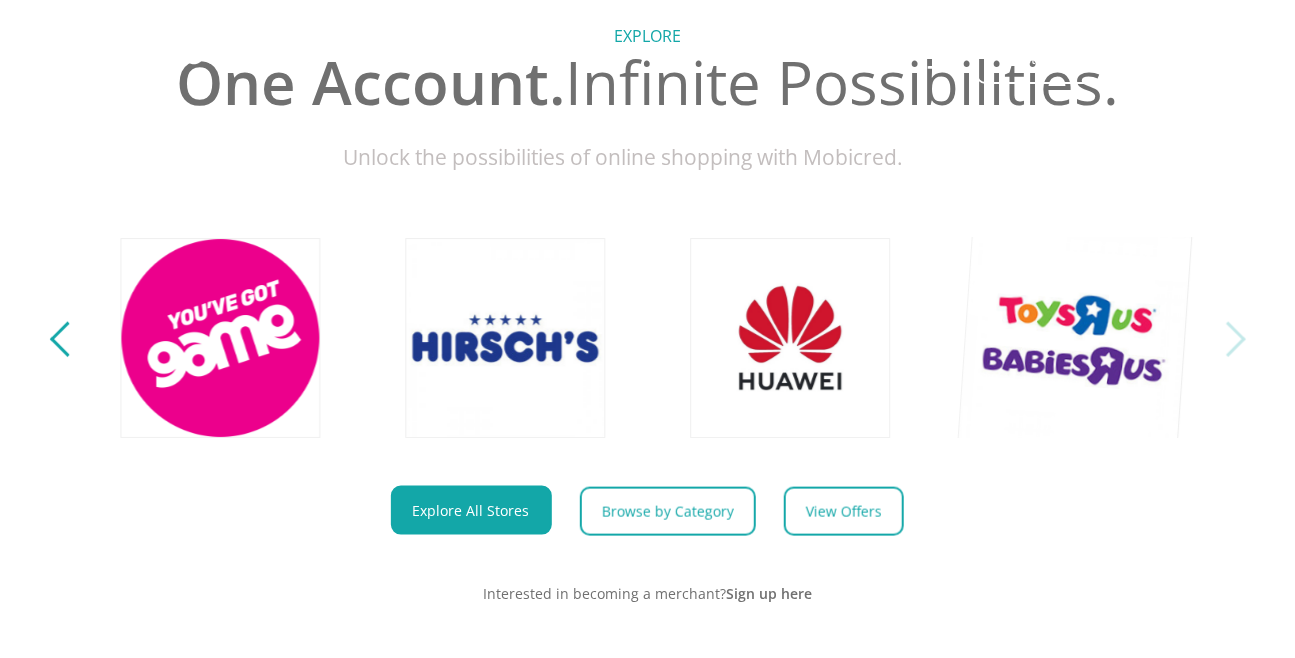 click at bounding box center [1075, 337] 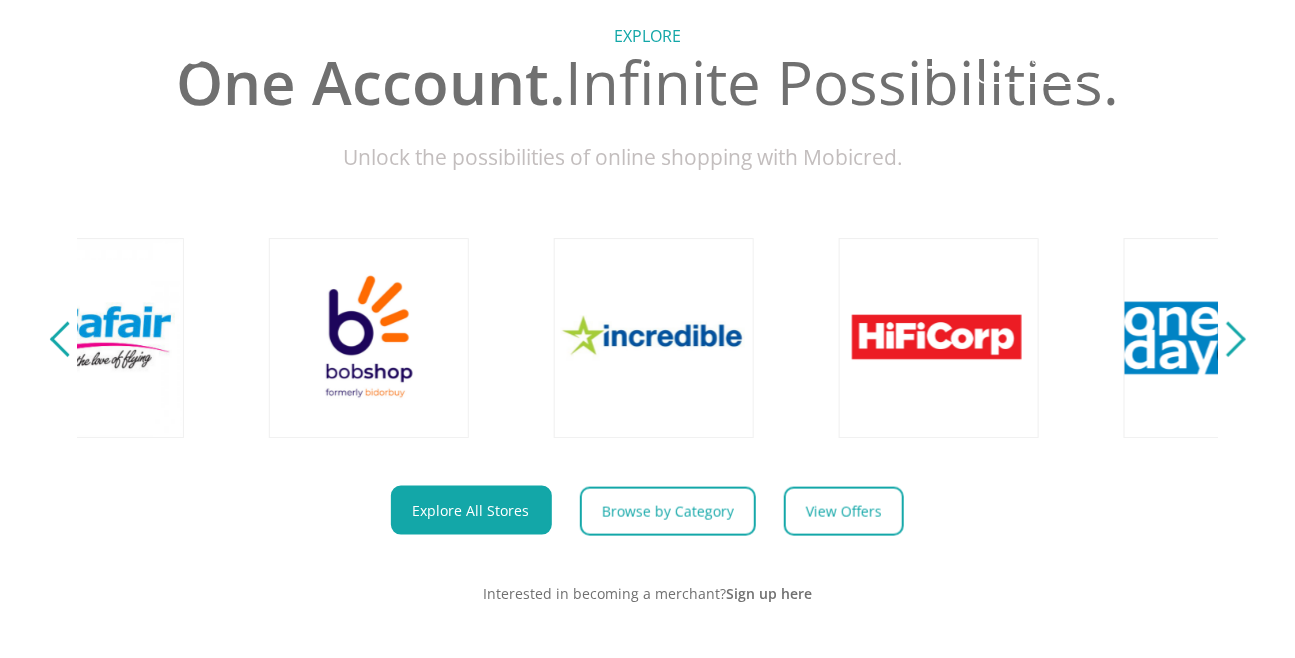 scroll, scrollTop: 0, scrollLeft: 3705, axis: horizontal 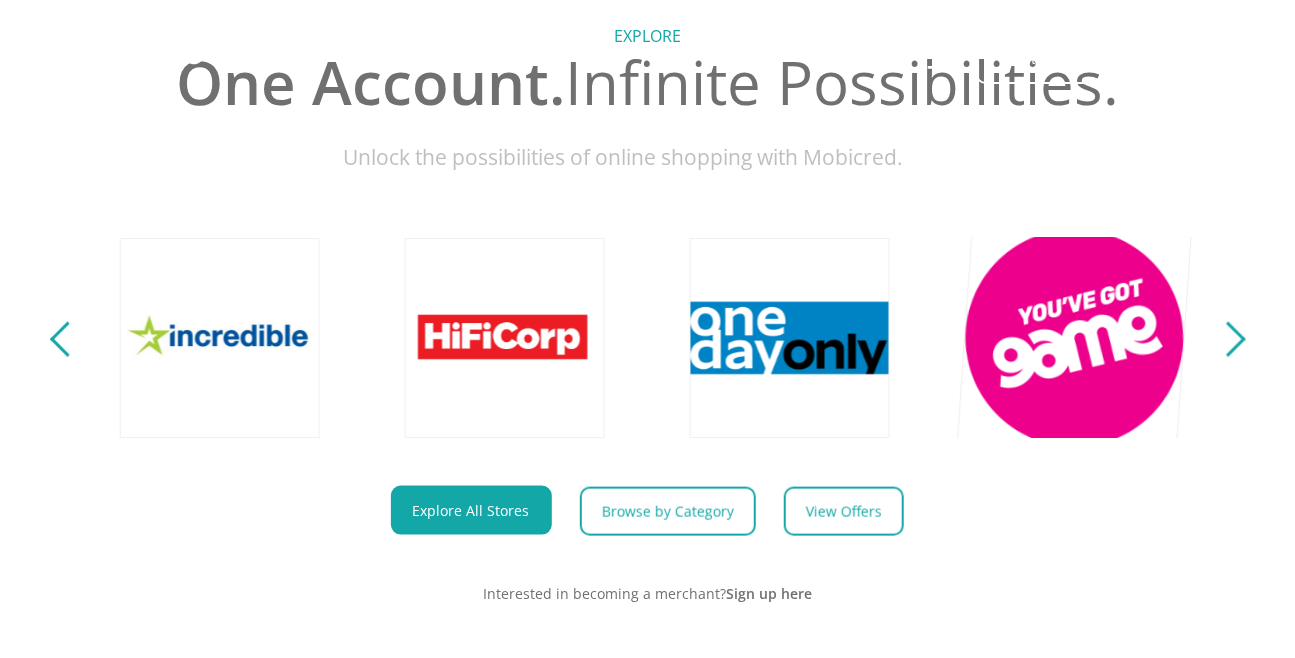 click at bounding box center (1075, 337) 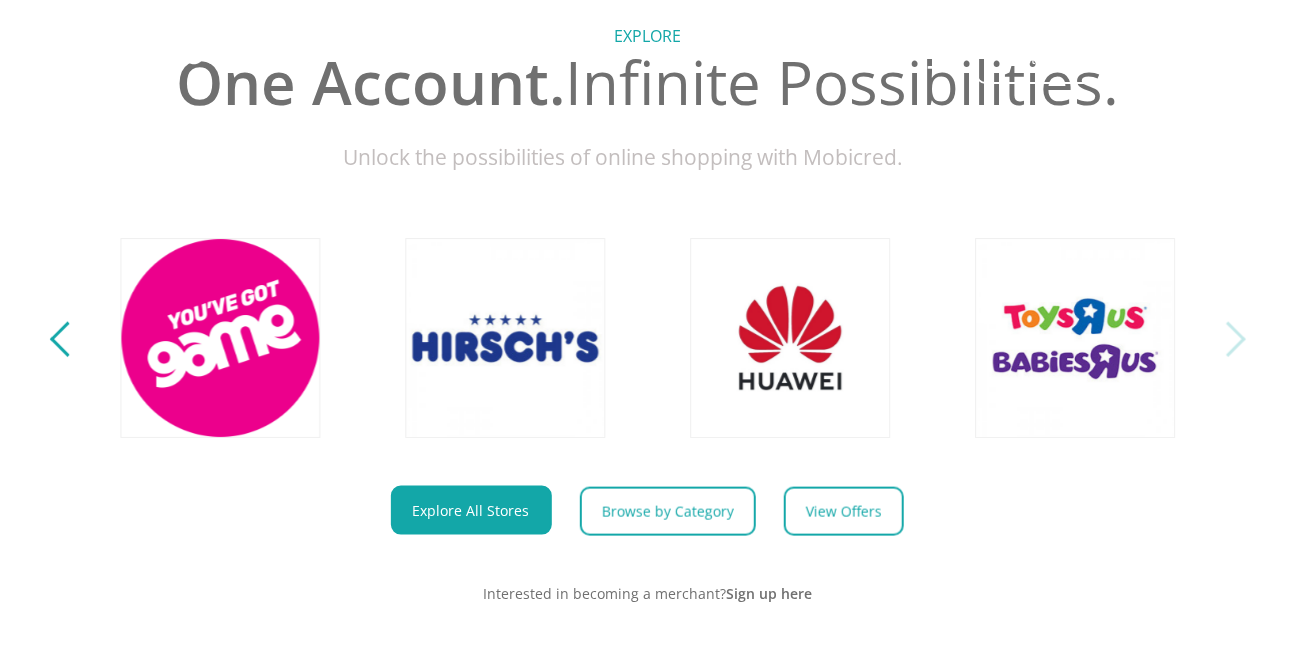 scroll, scrollTop: 0, scrollLeft: 4560, axis: horizontal 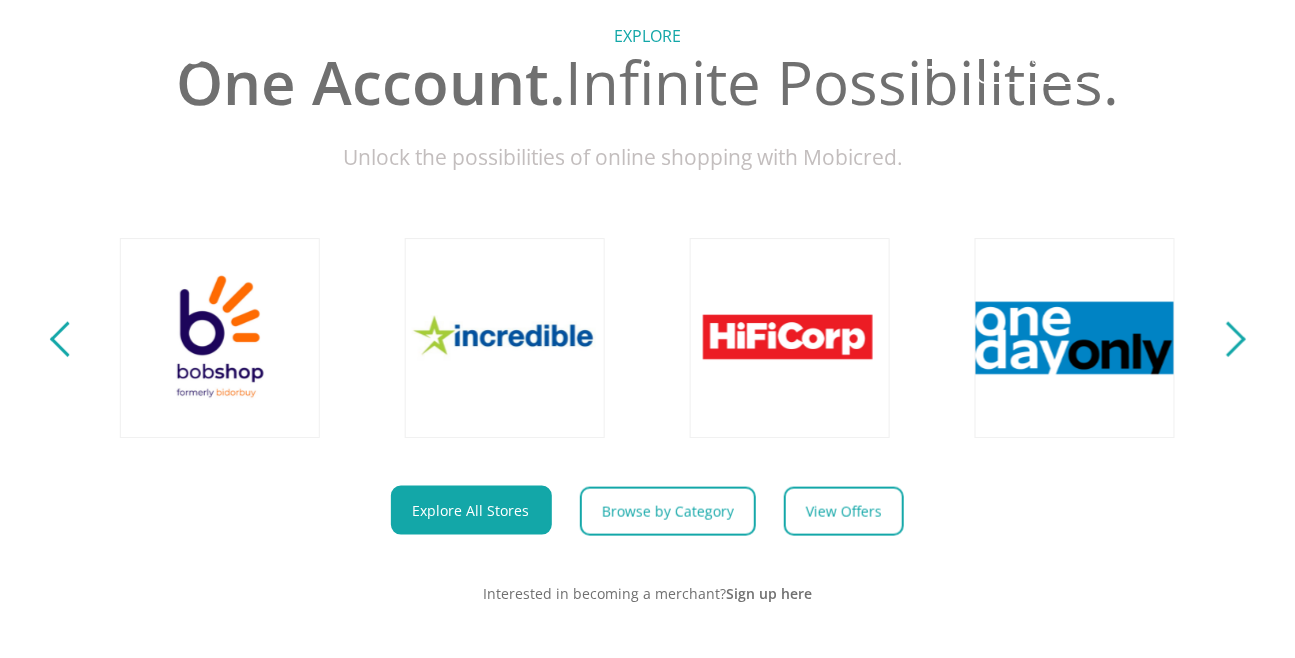 click at bounding box center (1227, 339) 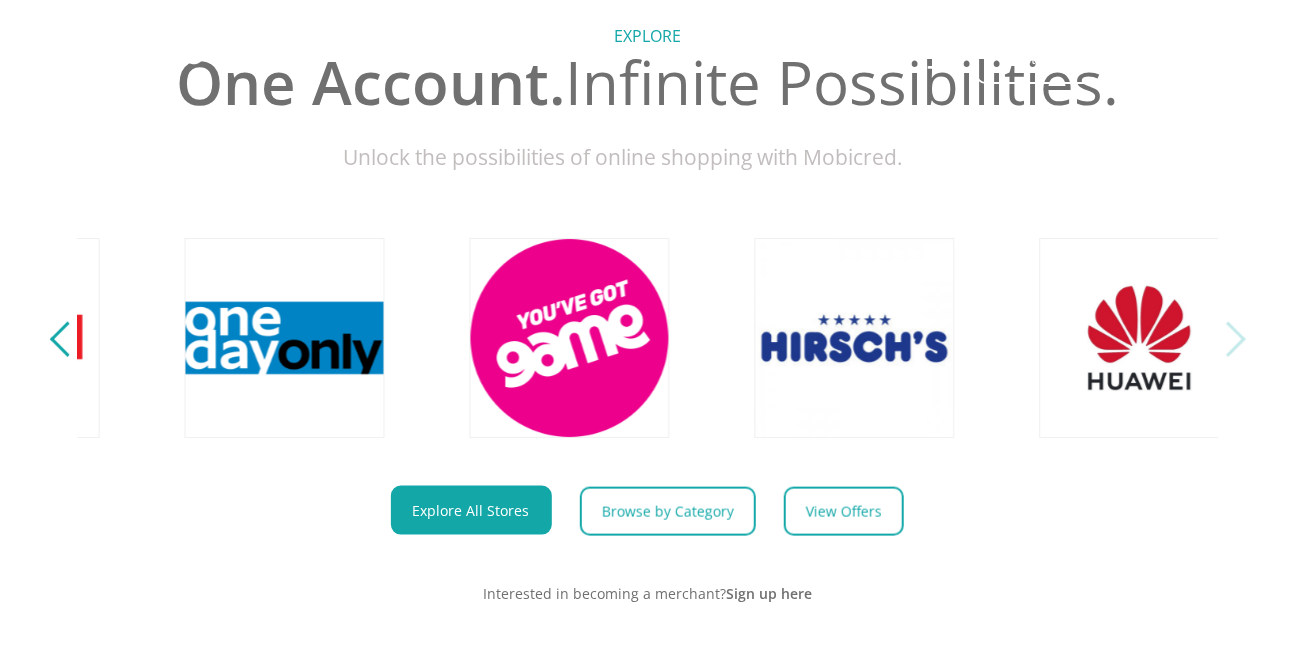 scroll, scrollTop: 0, scrollLeft: 4560, axis: horizontal 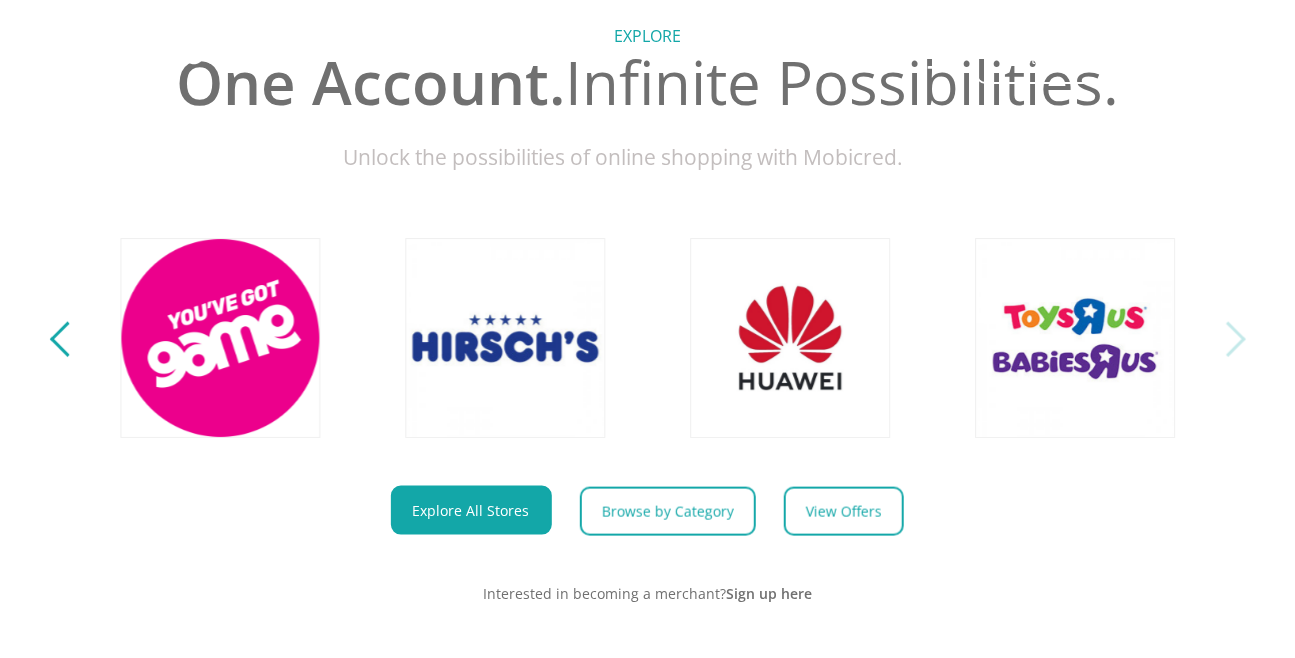click at bounding box center [1227, 339] 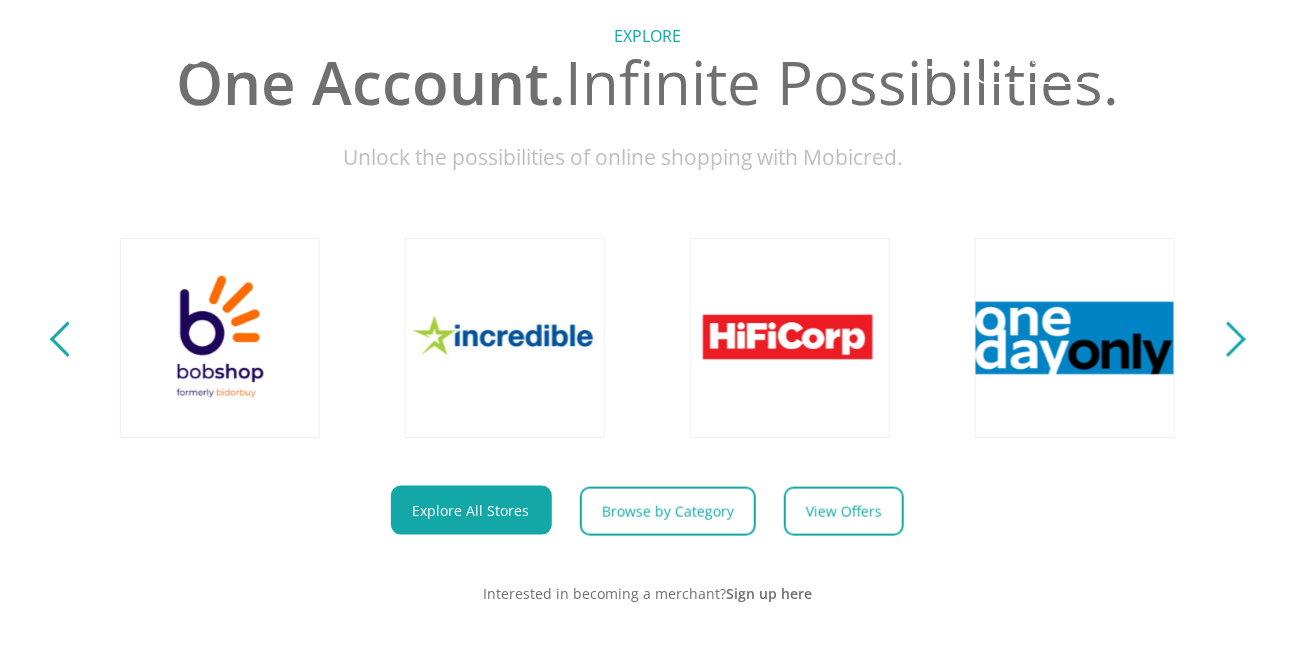 scroll, scrollTop: 0, scrollLeft: 3420, axis: horizontal 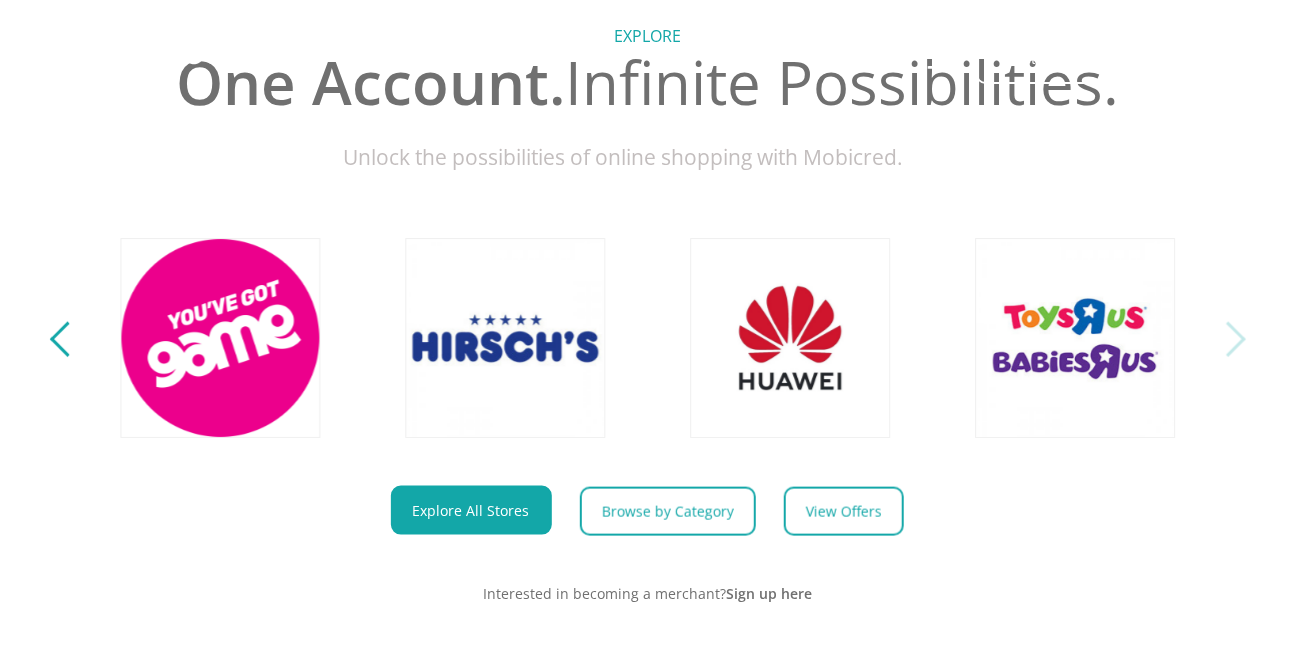click at bounding box center [66, 339] 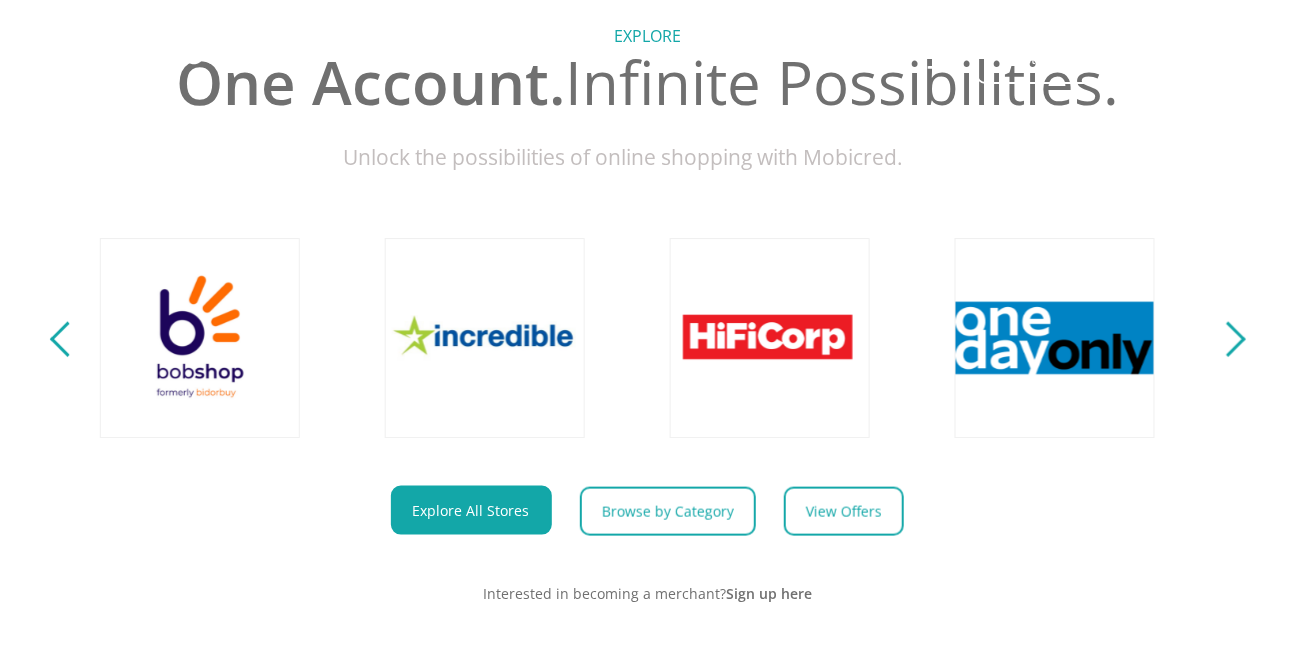 scroll, scrollTop: 0, scrollLeft: 3420, axis: horizontal 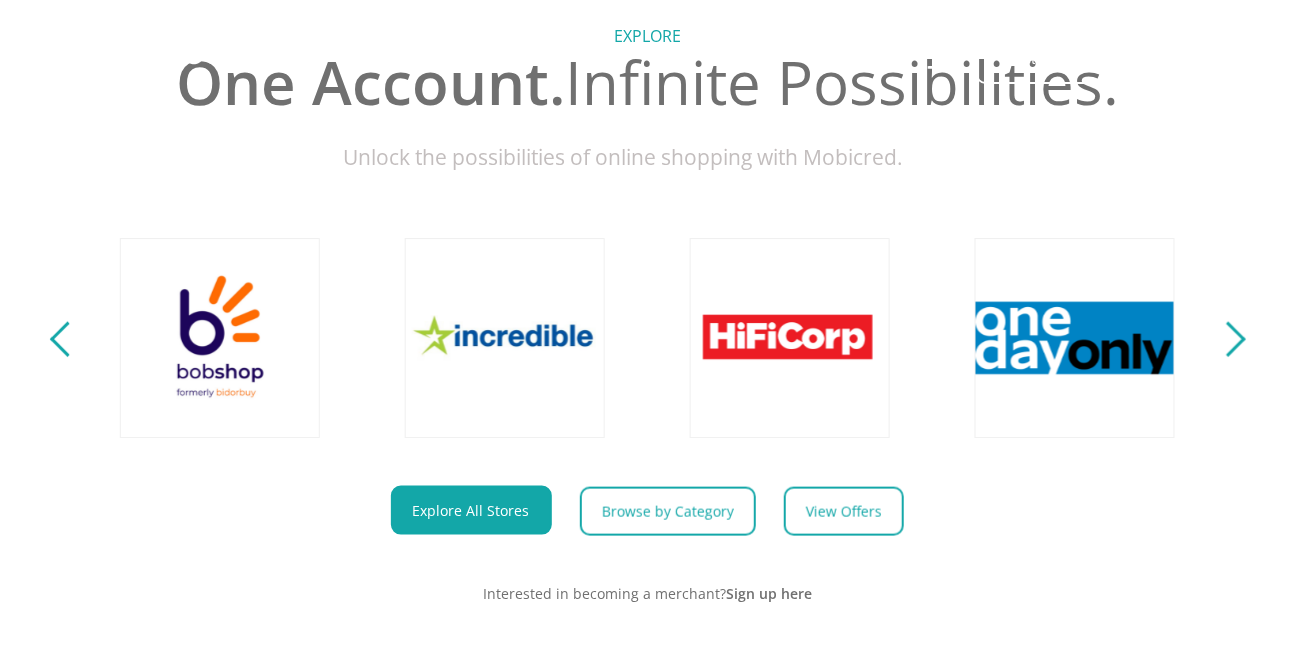 click at bounding box center (1227, 339) 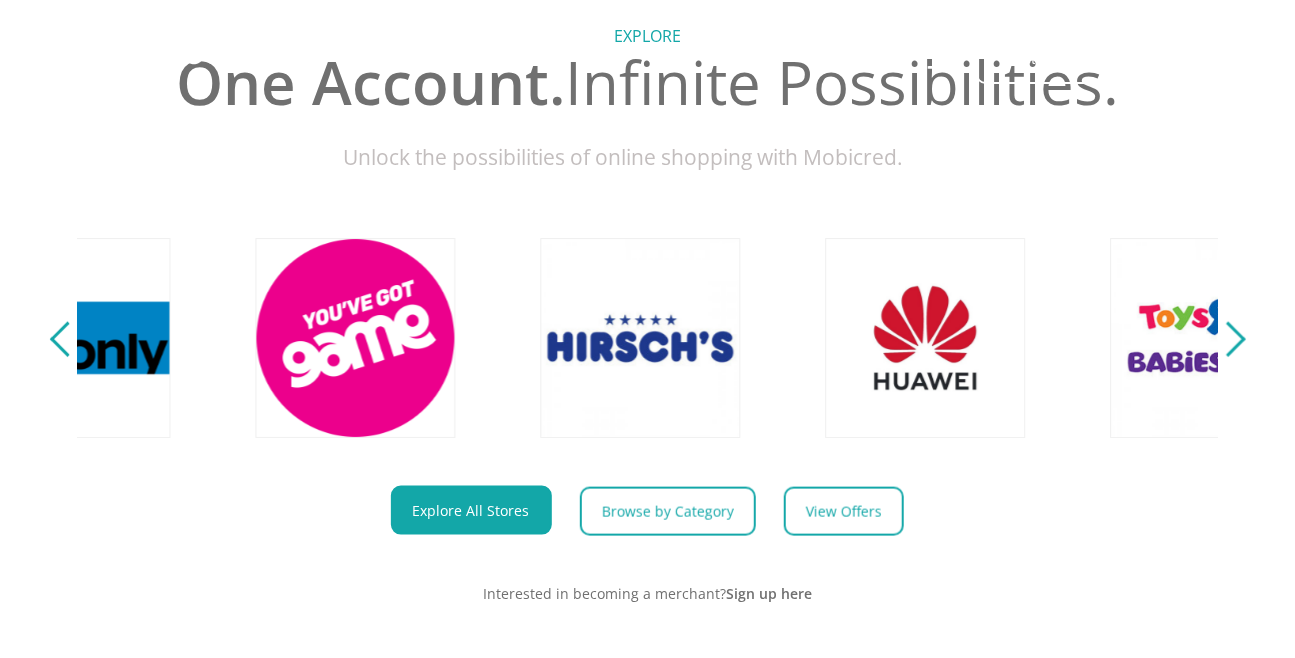 scroll, scrollTop: 0, scrollLeft: 4560, axis: horizontal 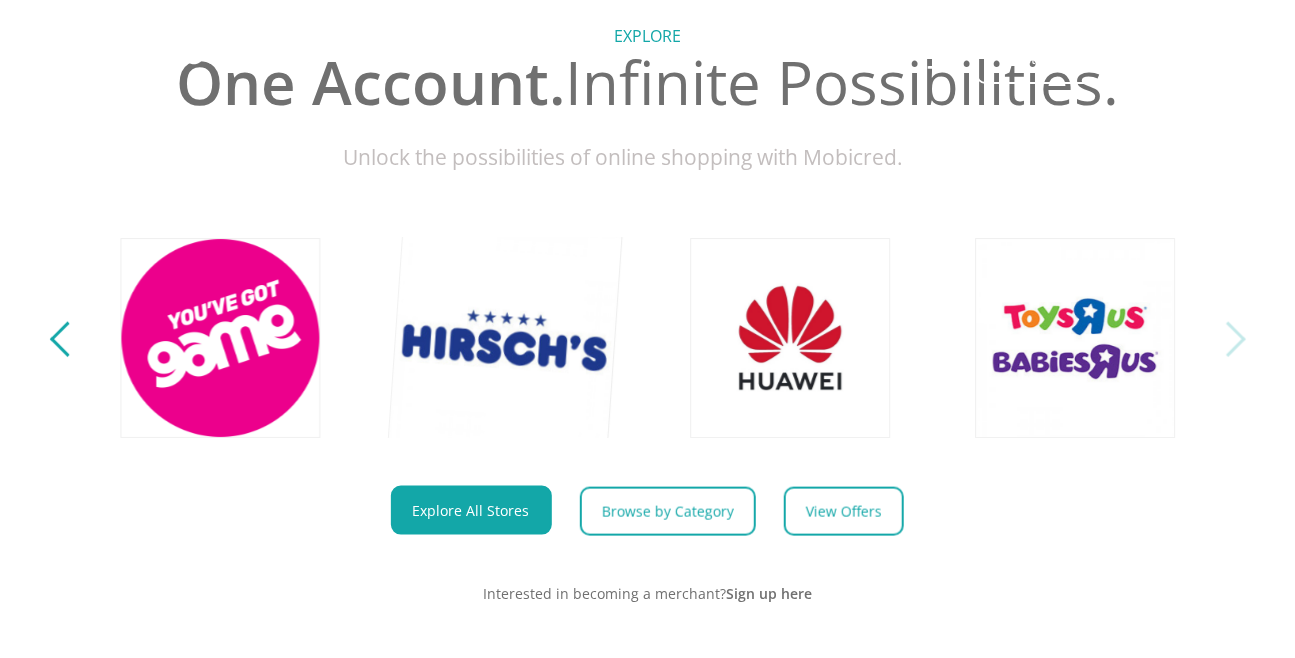 click at bounding box center (505, 337) 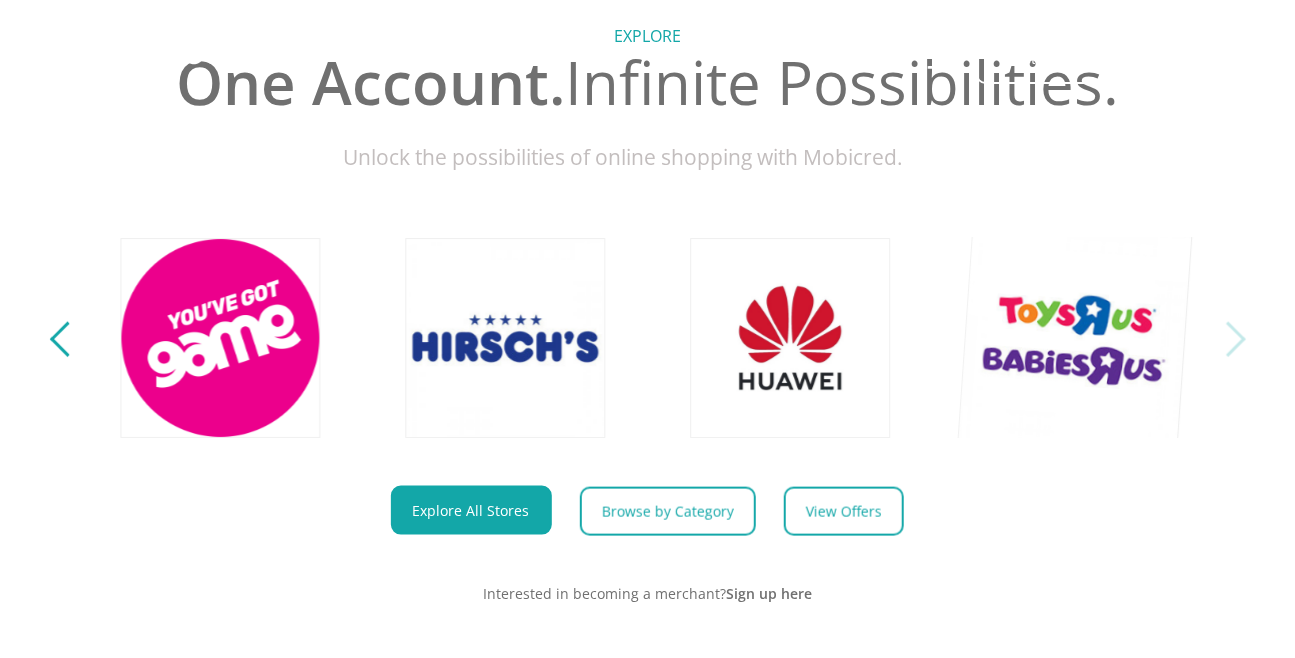 click at bounding box center (1075, 337) 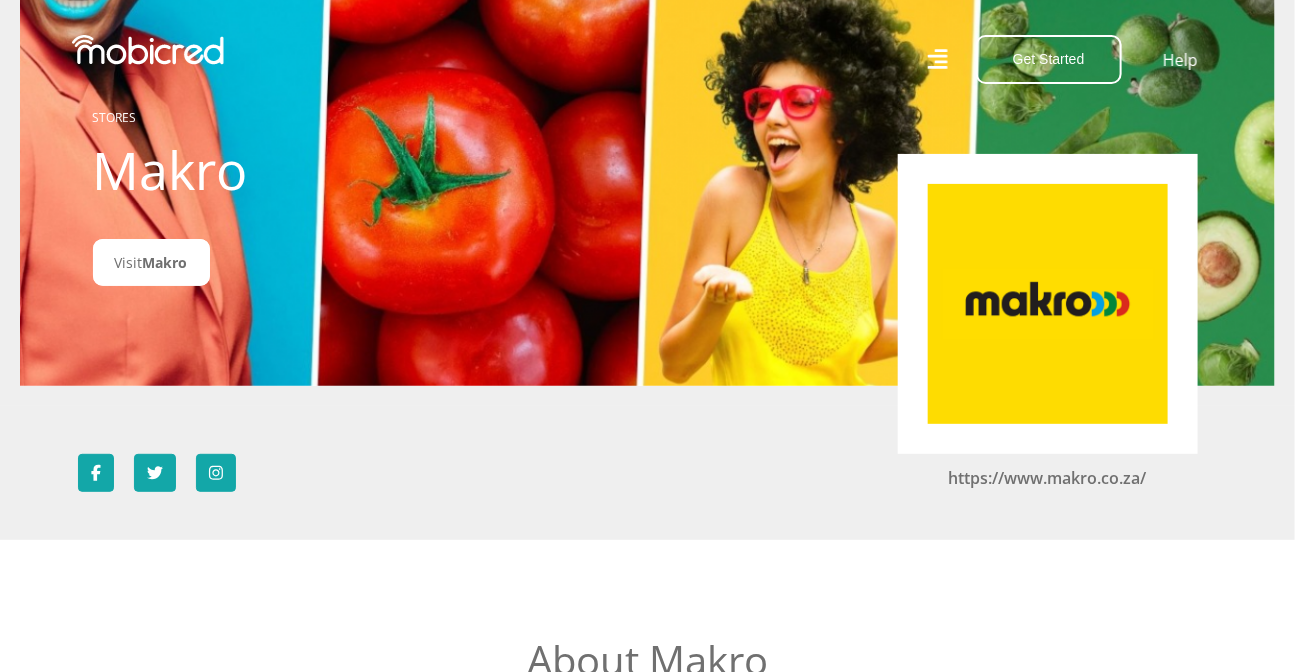scroll, scrollTop: 0, scrollLeft: 0, axis: both 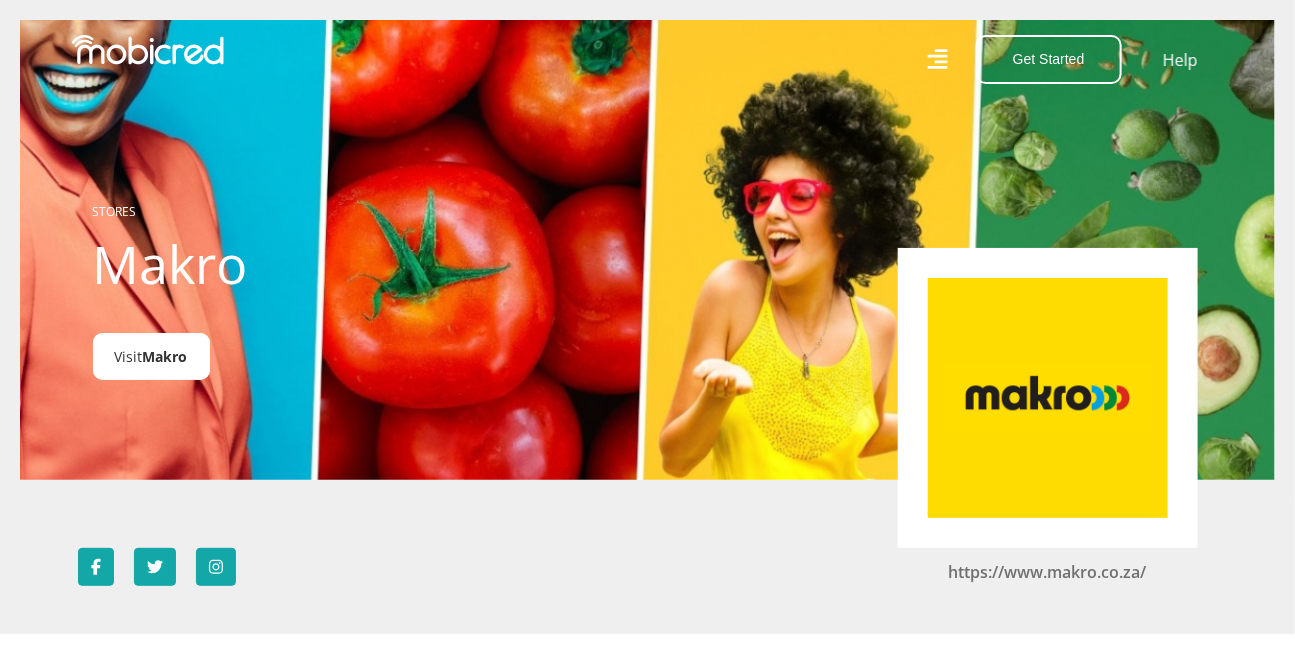click on "Makro" at bounding box center [165, 356] 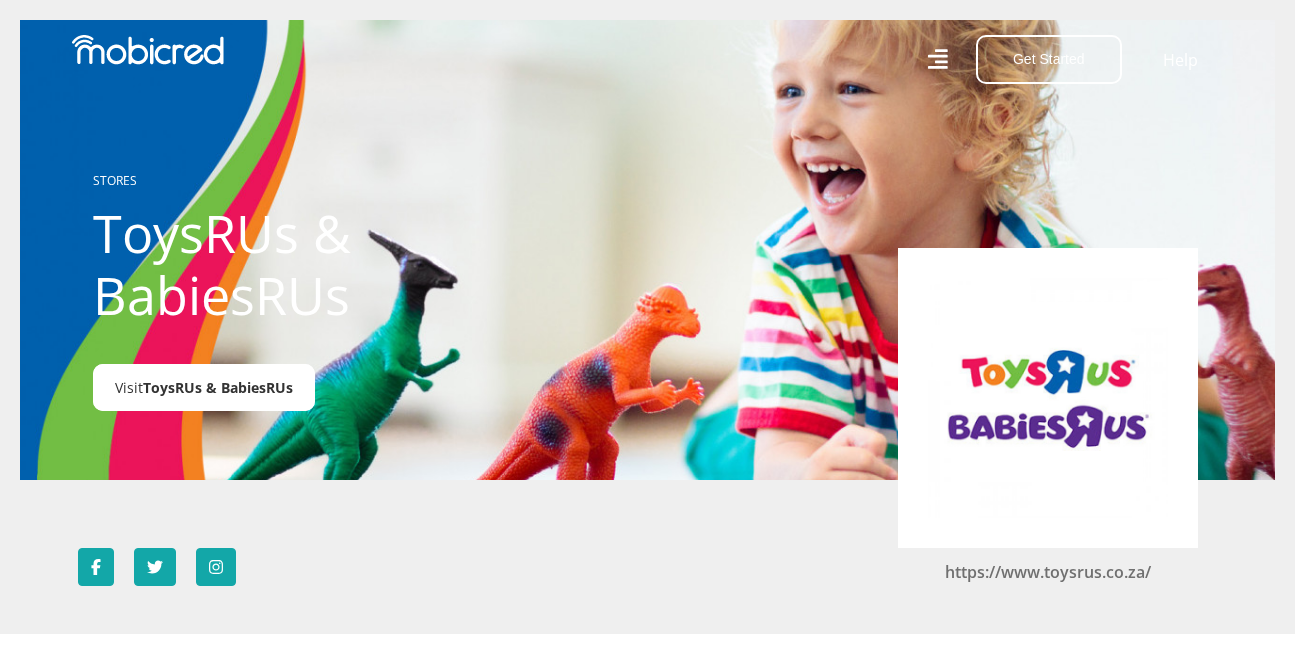 scroll, scrollTop: 0, scrollLeft: 0, axis: both 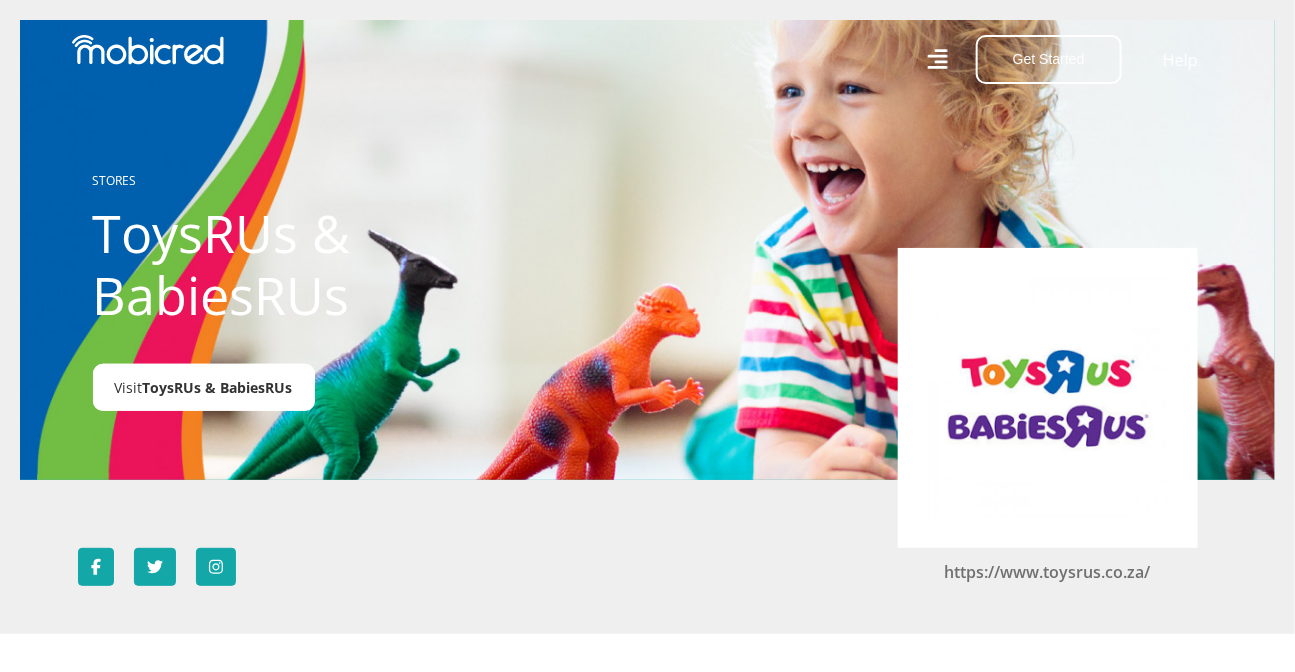 click on "ToysRUs & BabiesRUs" at bounding box center [218, 387] 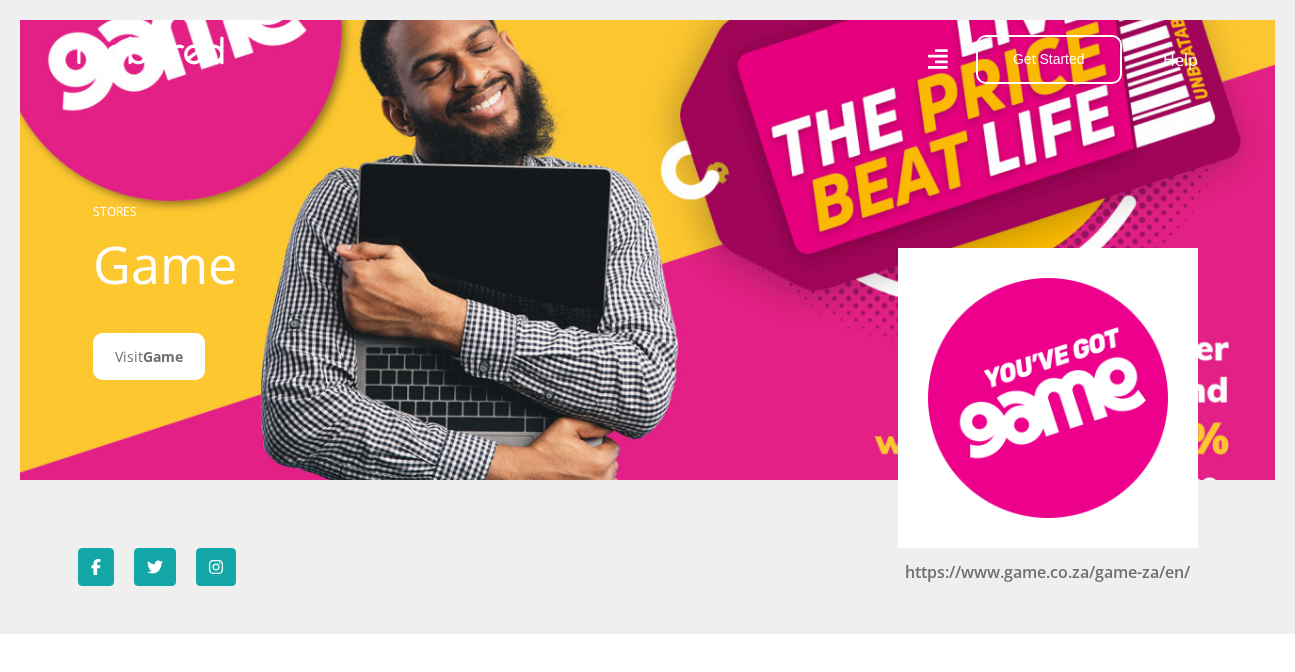 scroll, scrollTop: 0, scrollLeft: 0, axis: both 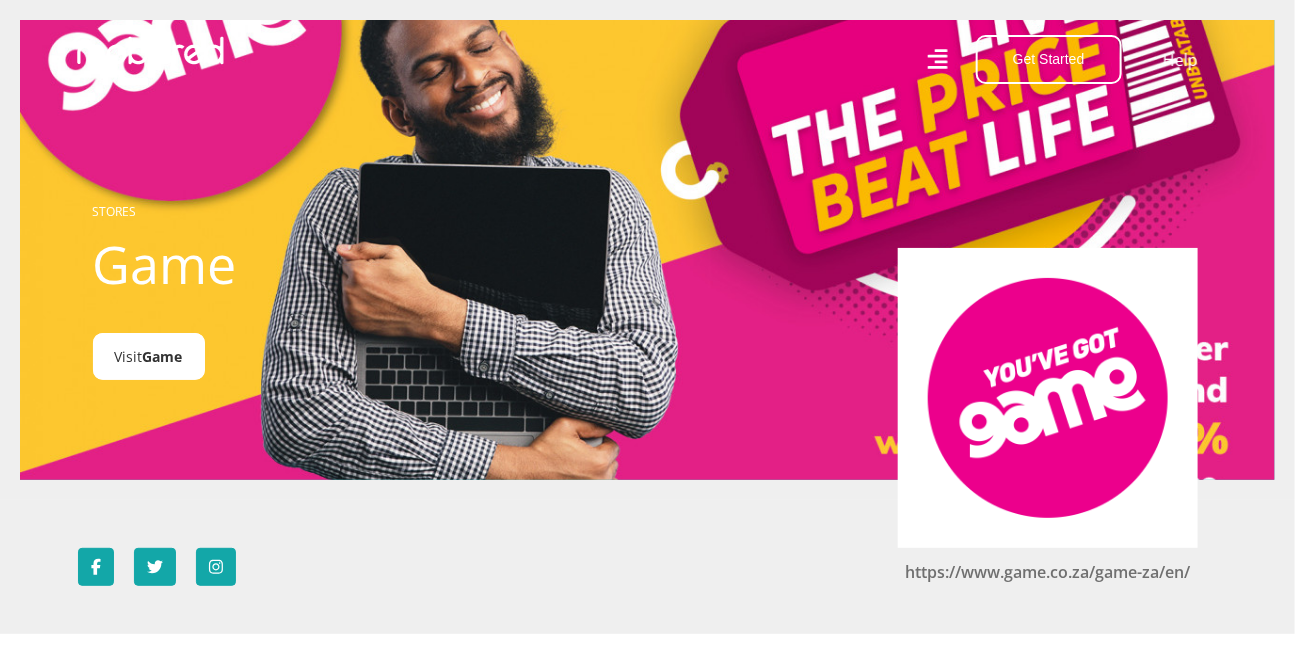 click on "Visit  Game" at bounding box center [149, 356] 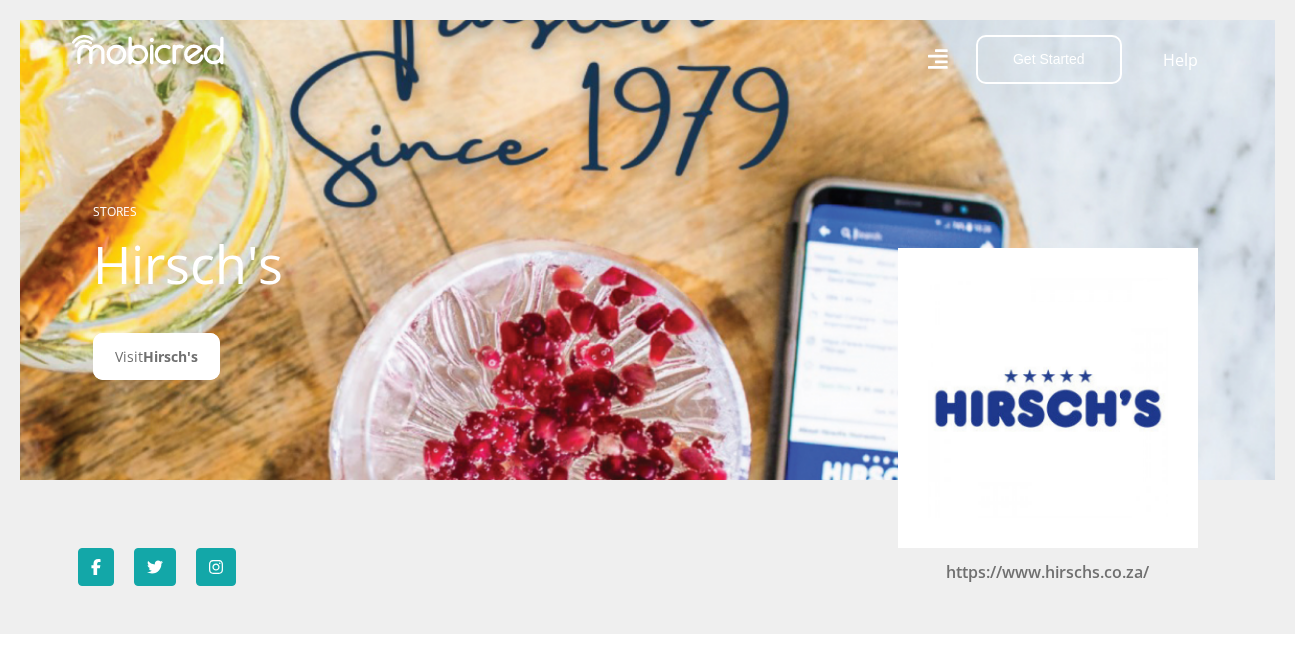 scroll, scrollTop: 0, scrollLeft: 0, axis: both 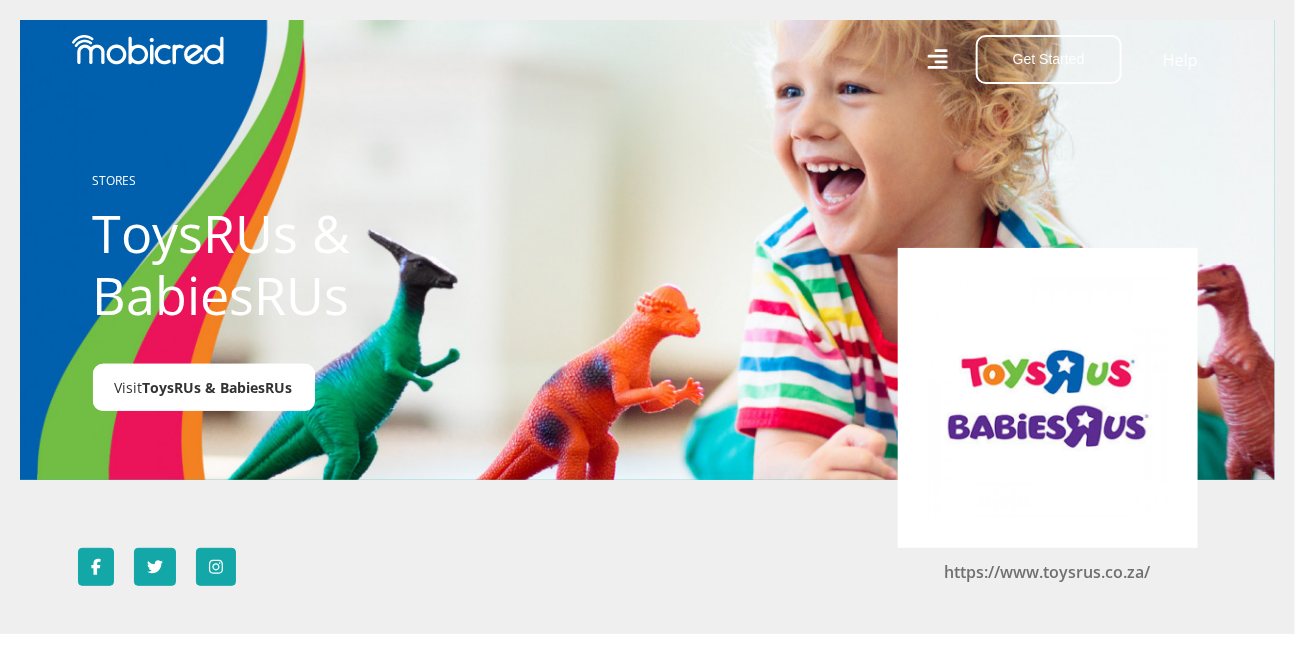 drag, startPoint x: 213, startPoint y: 388, endPoint x: 242, endPoint y: 402, distance: 32.202484 